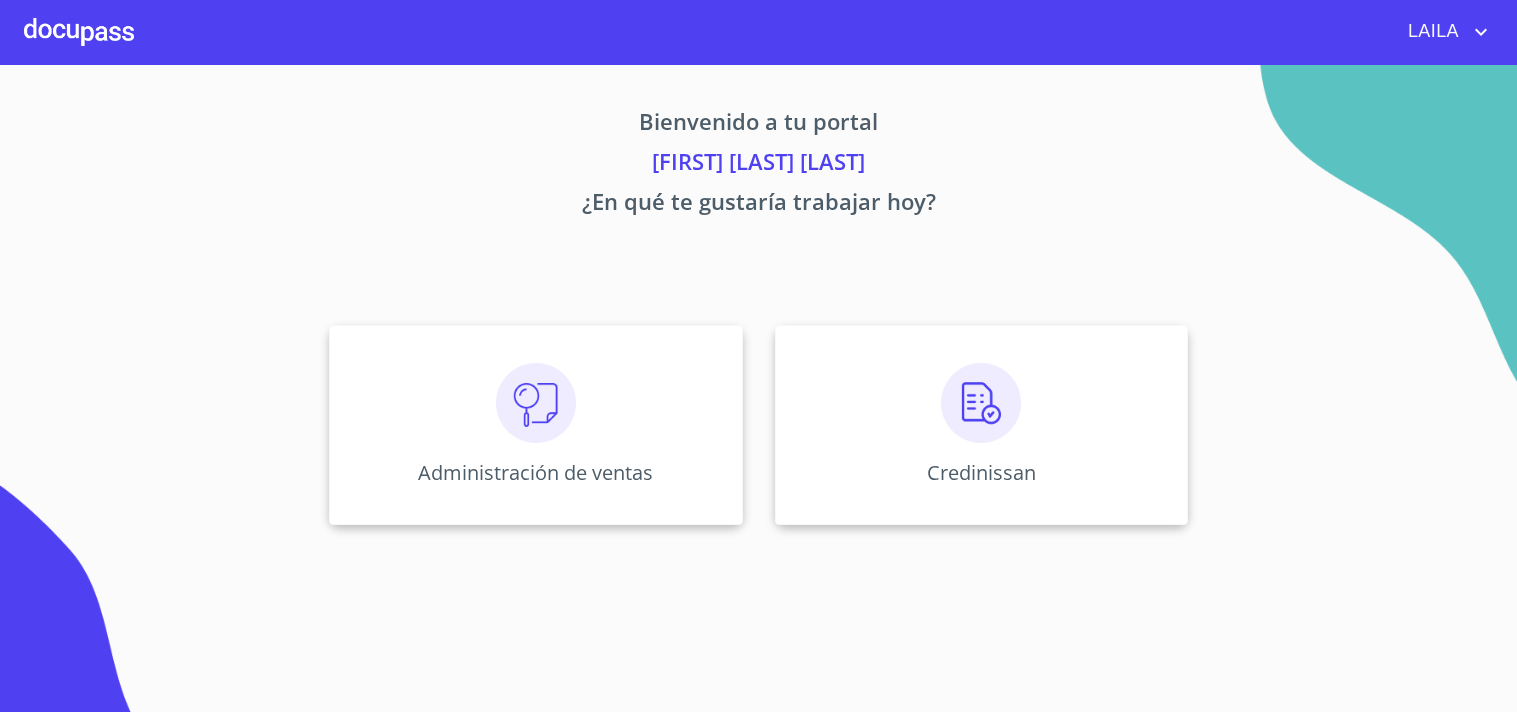 scroll, scrollTop: 0, scrollLeft: 0, axis: both 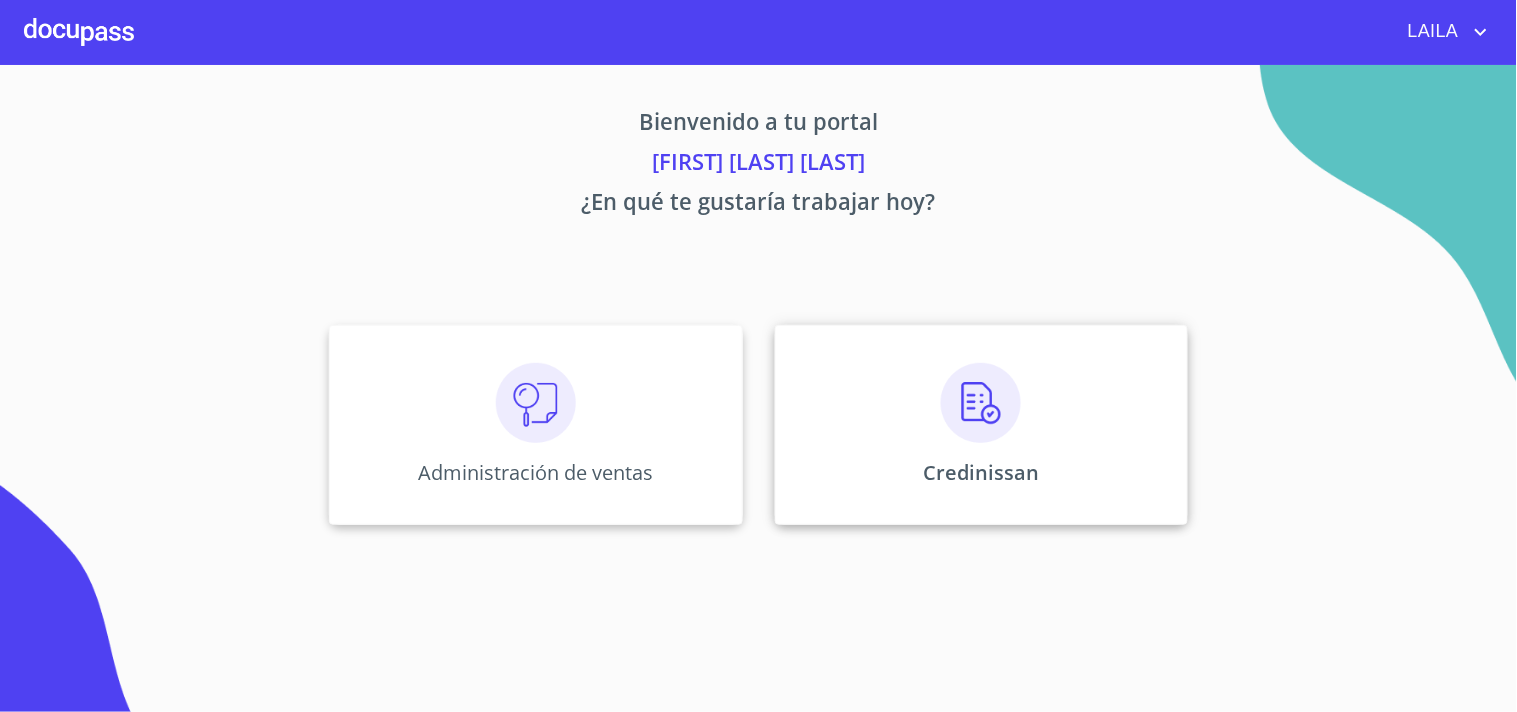 click on "Credinissan" at bounding box center [535, 425] 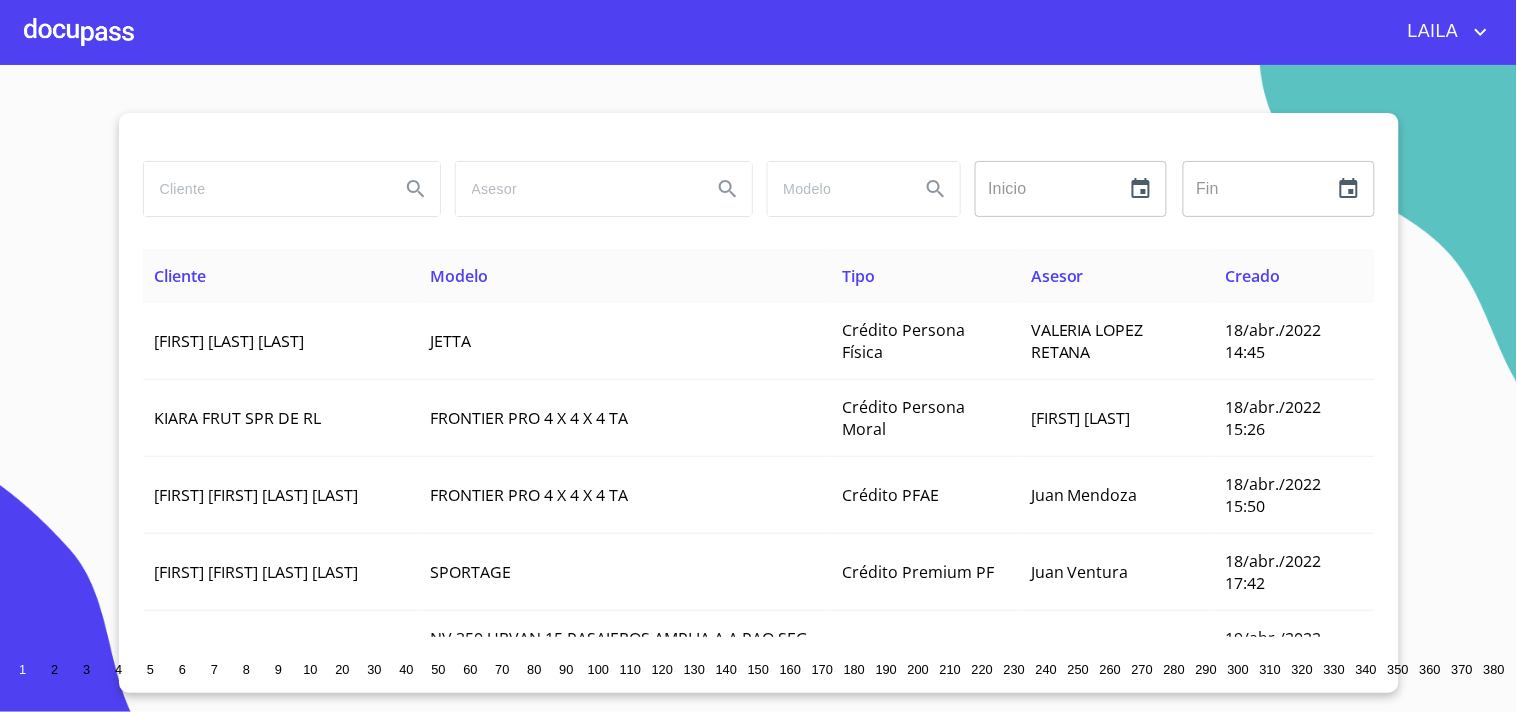 click at bounding box center [264, 189] 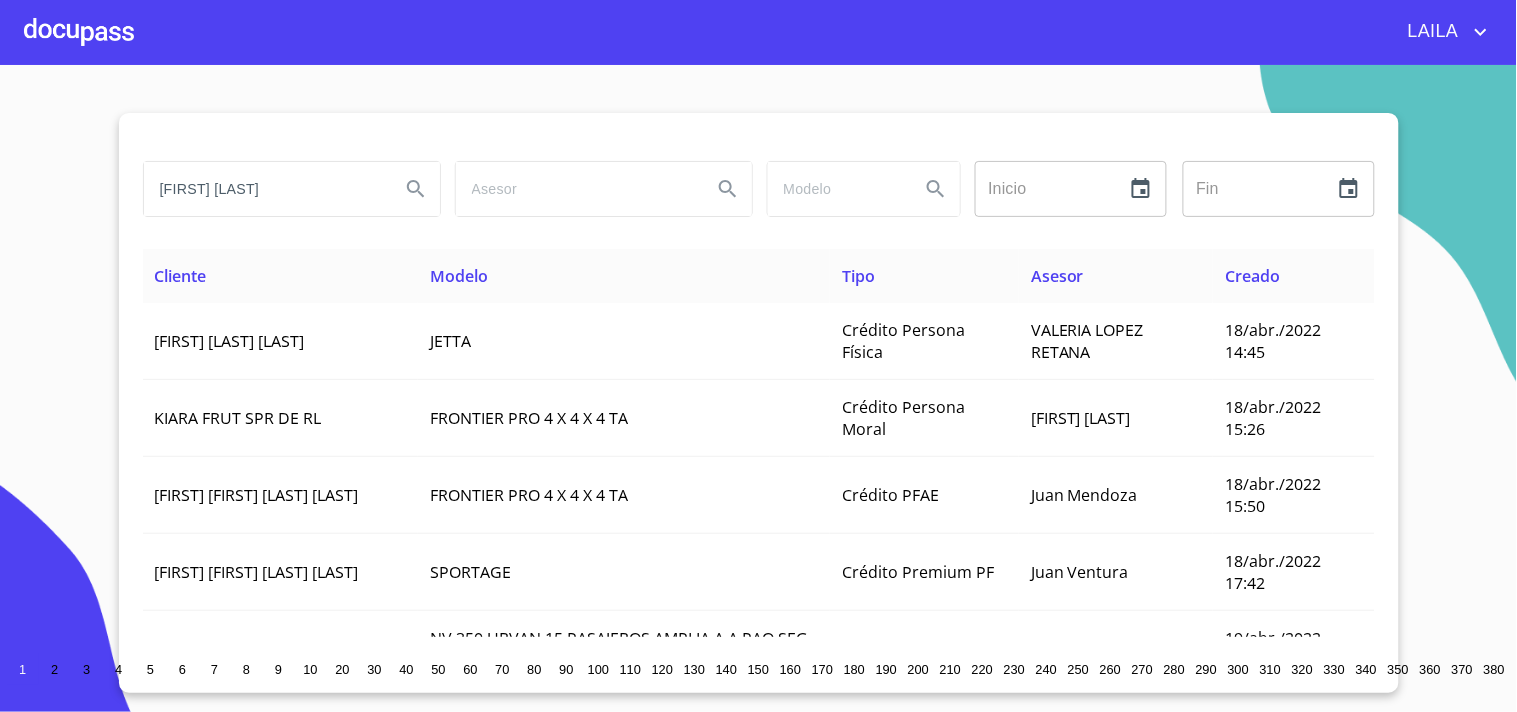 type on "[FIRST] [LAST]" 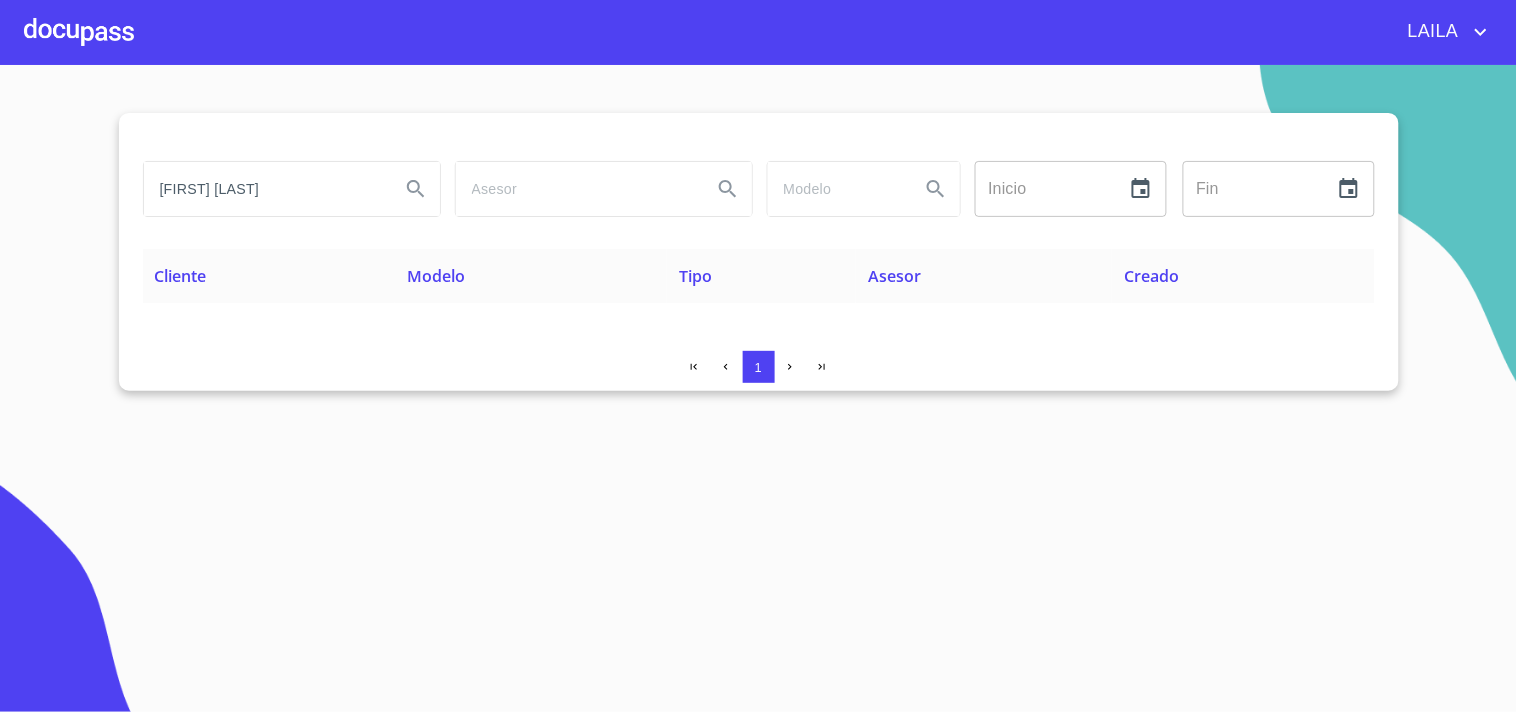 click on "[FIRST] [LAST]" at bounding box center [264, 189] 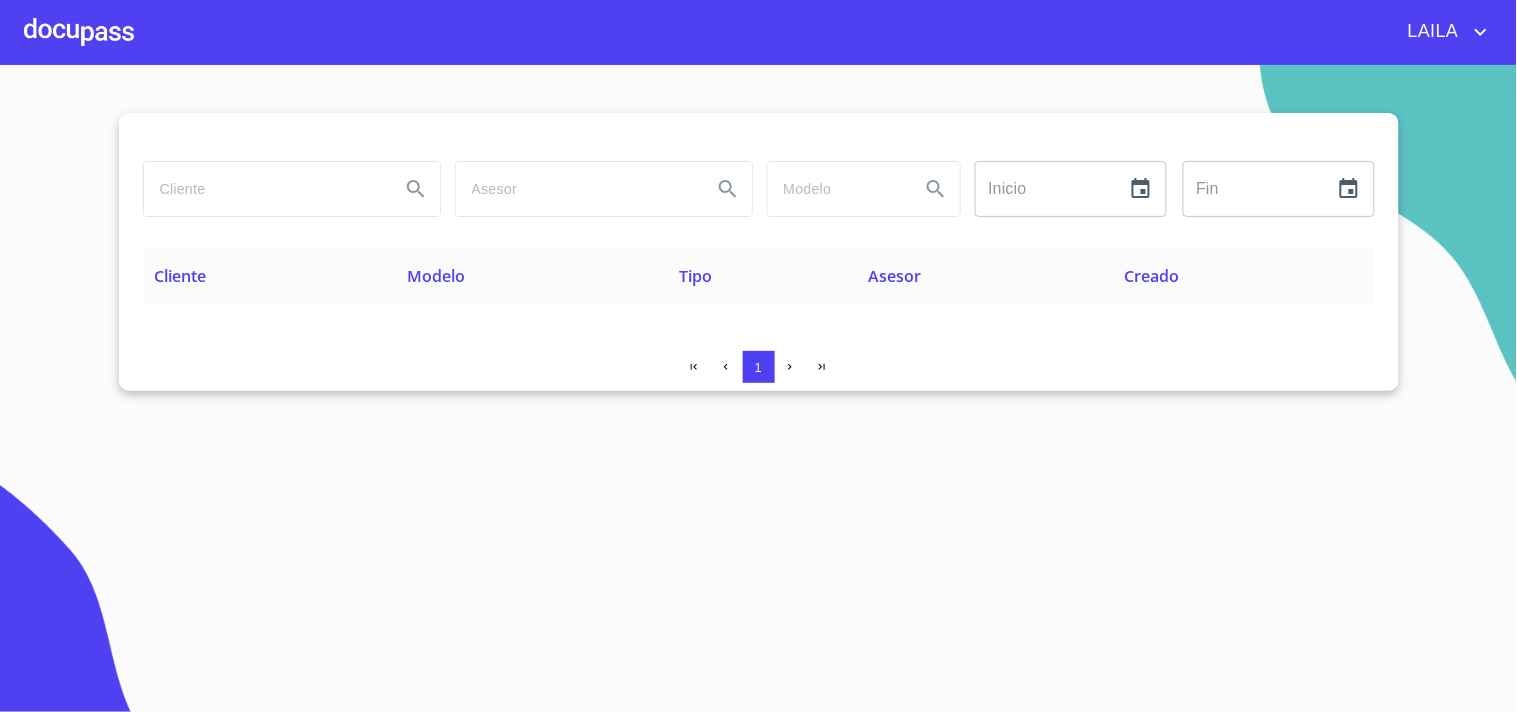 click at bounding box center [264, 189] 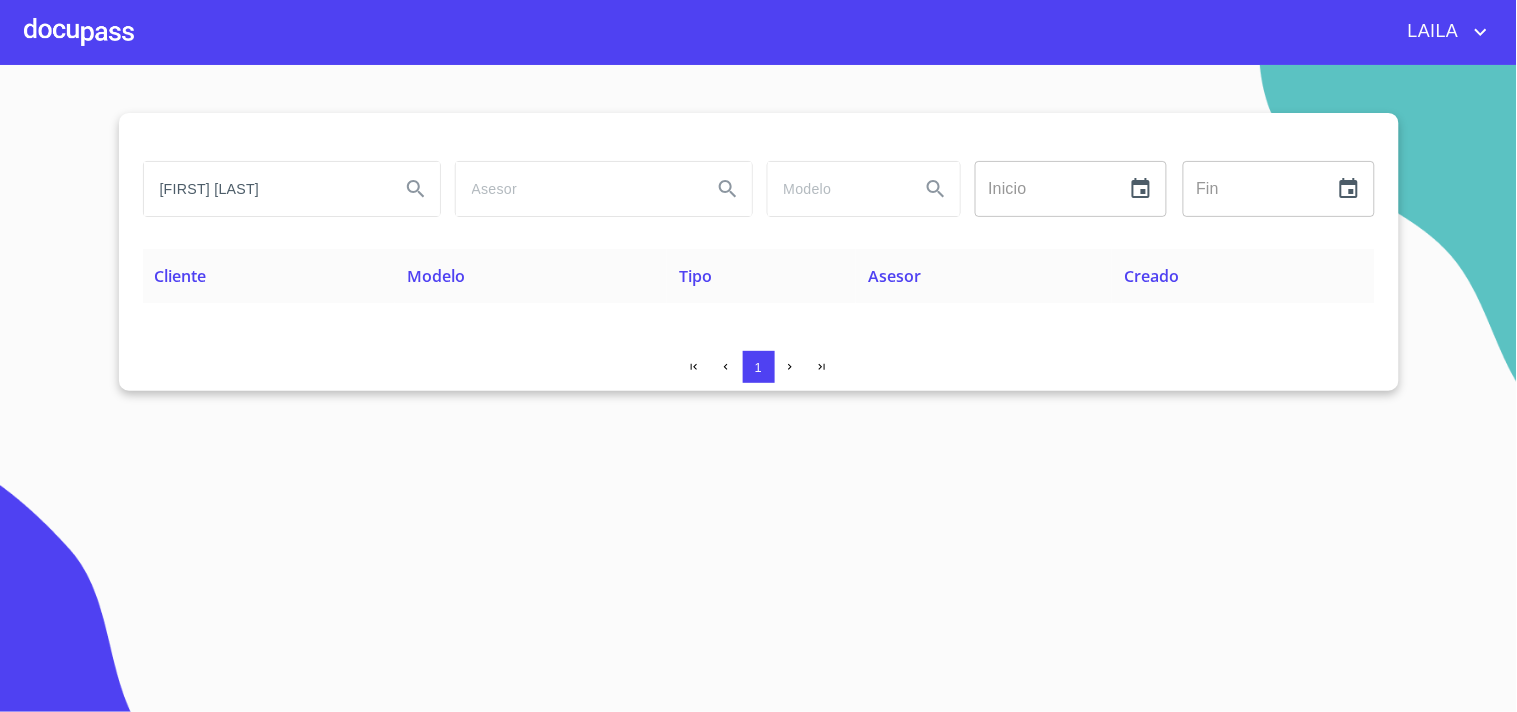 type on "[FIRST] [LAST]" 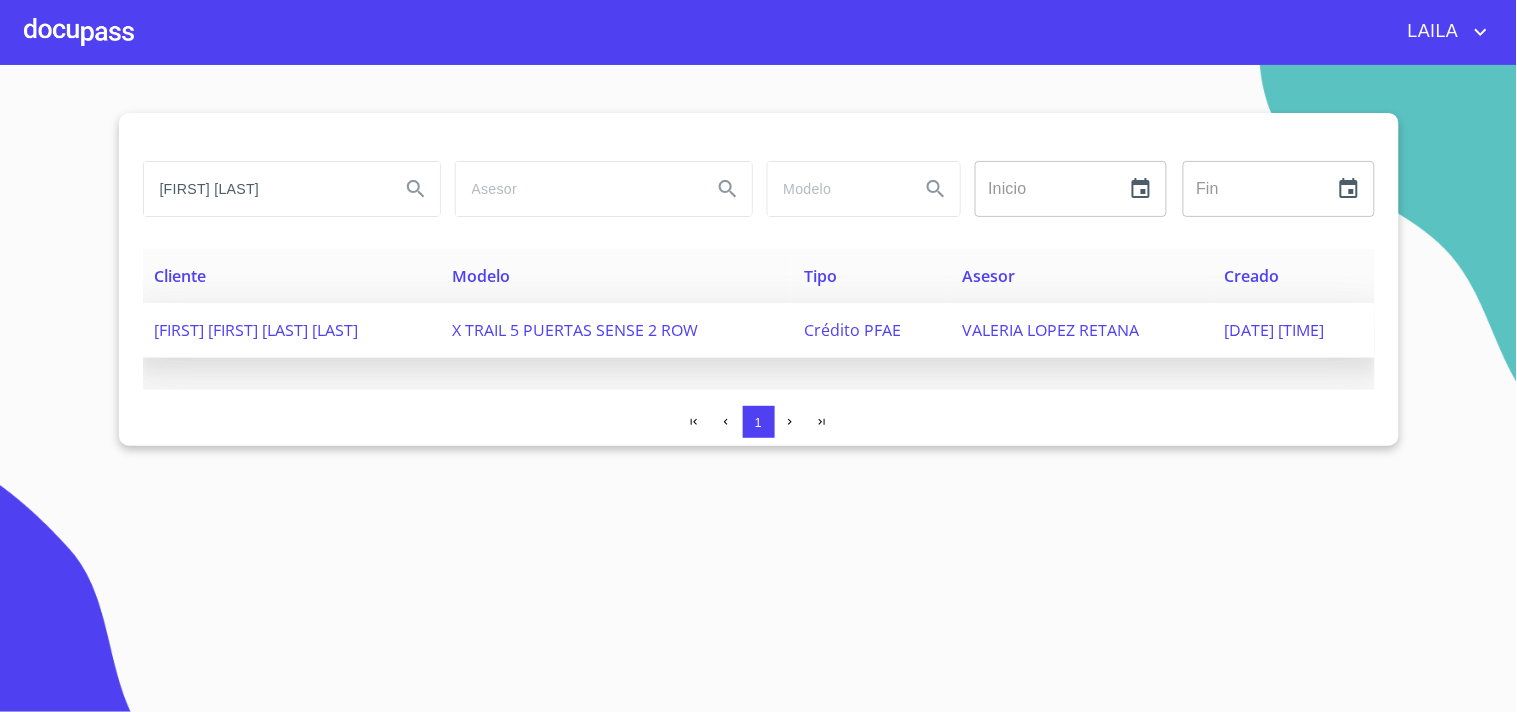 click on "[FIRST] [FIRST] [LAST] [LAST]" at bounding box center (292, 330) 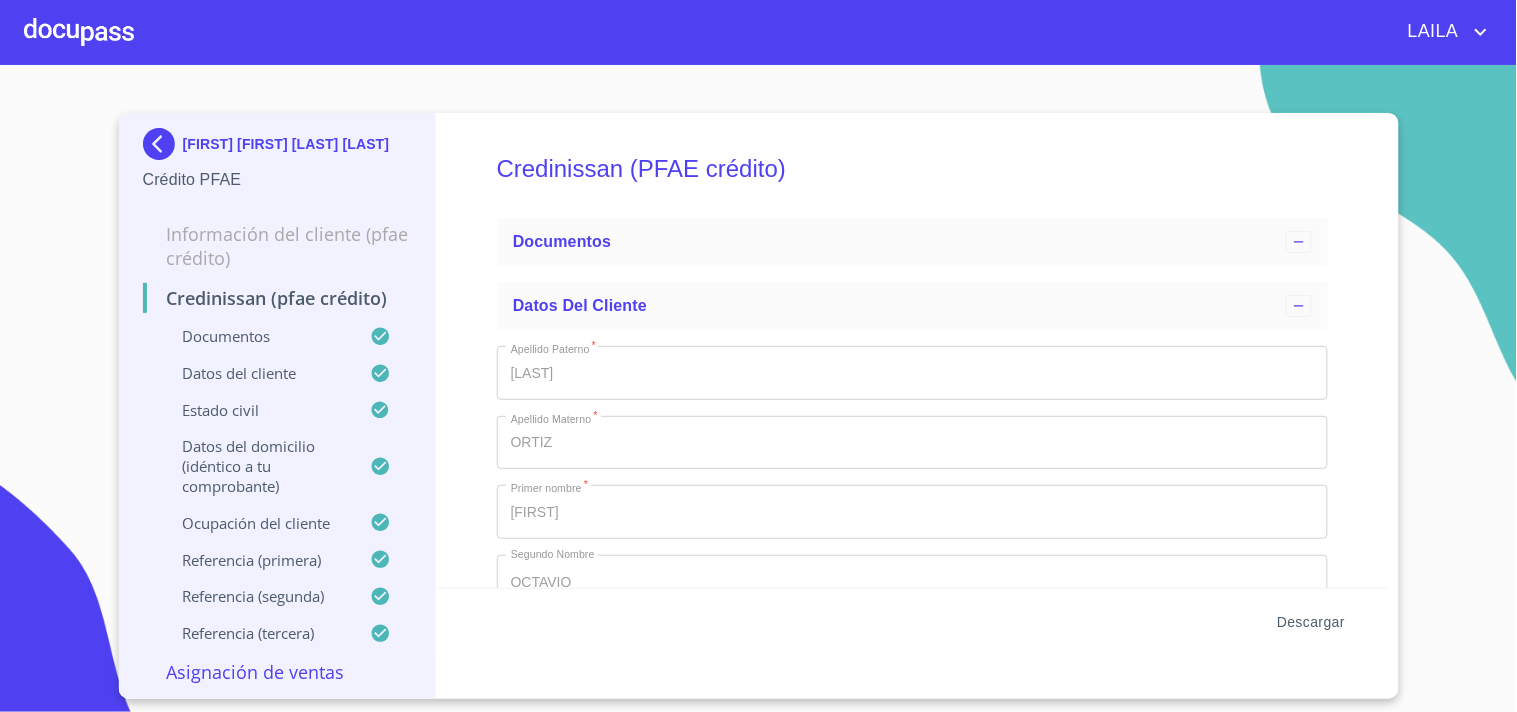 click on "Descargar" at bounding box center [1311, 622] 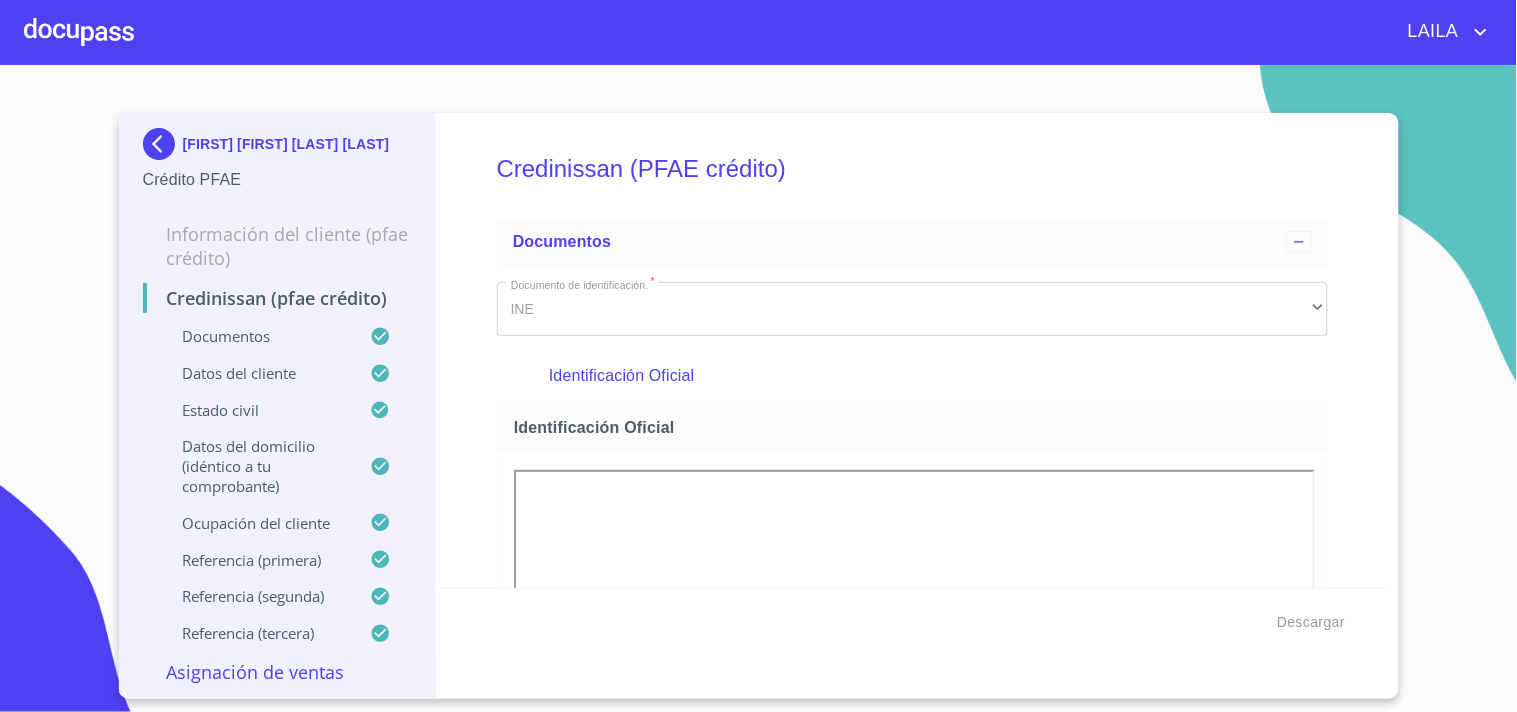 scroll, scrollTop: 0, scrollLeft: 0, axis: both 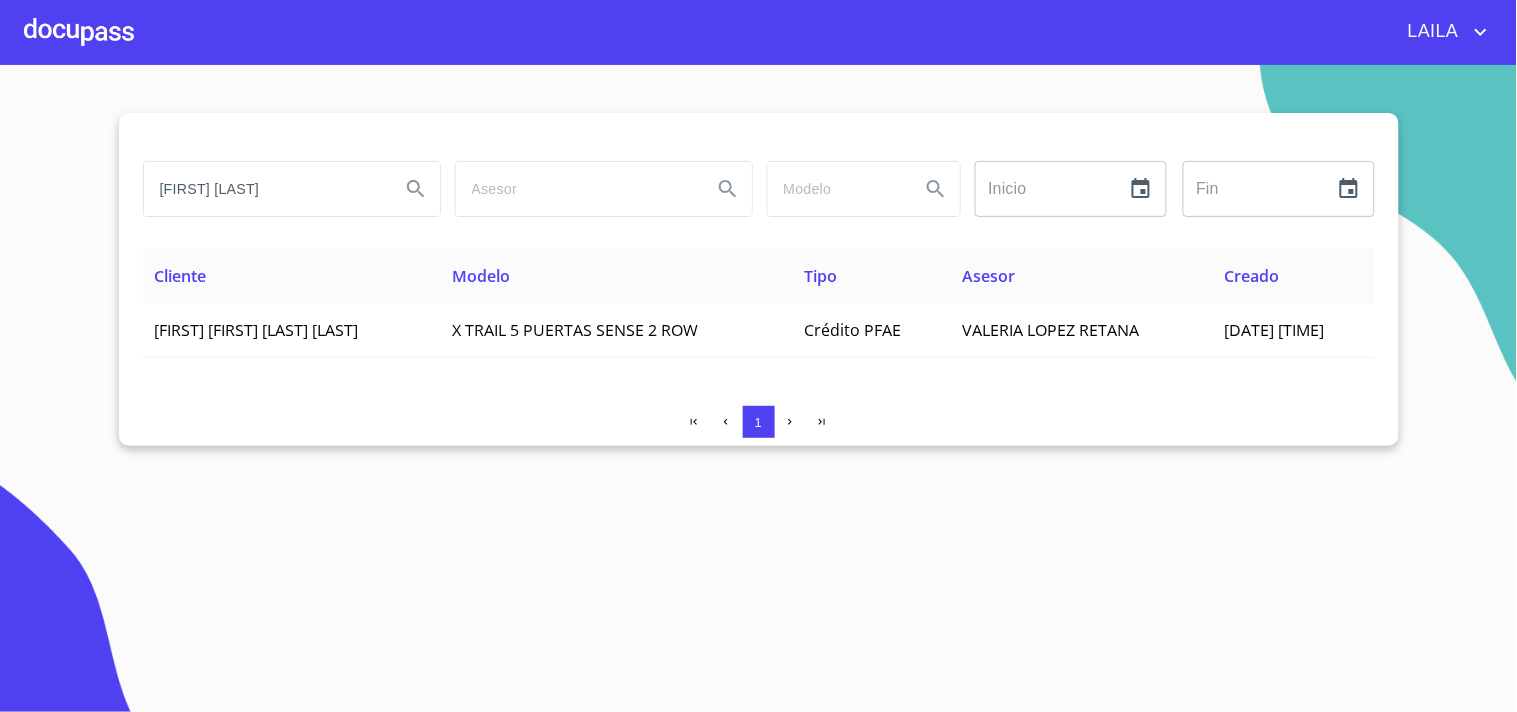 click on "[FIRST] [LAST]" at bounding box center (264, 189) 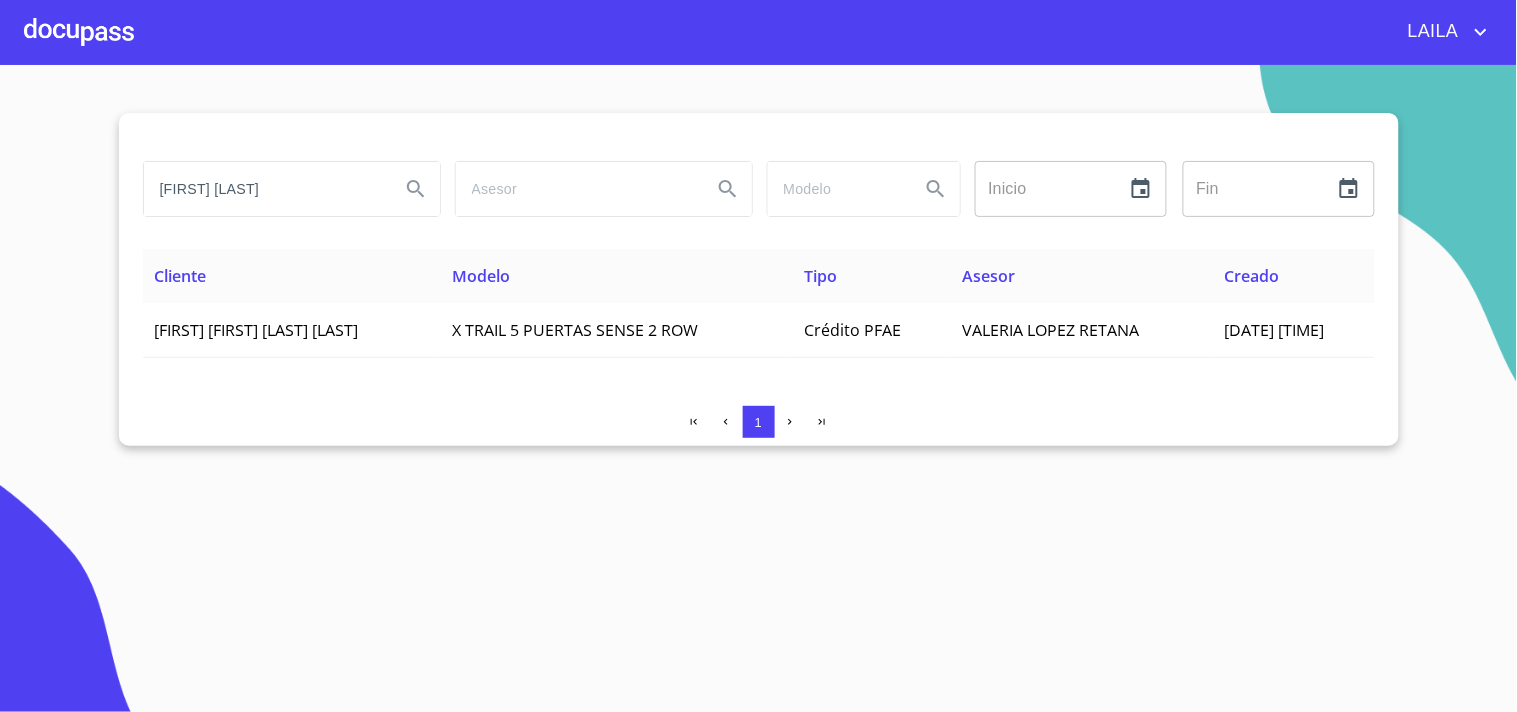 type on "[FIRST] [LAST]" 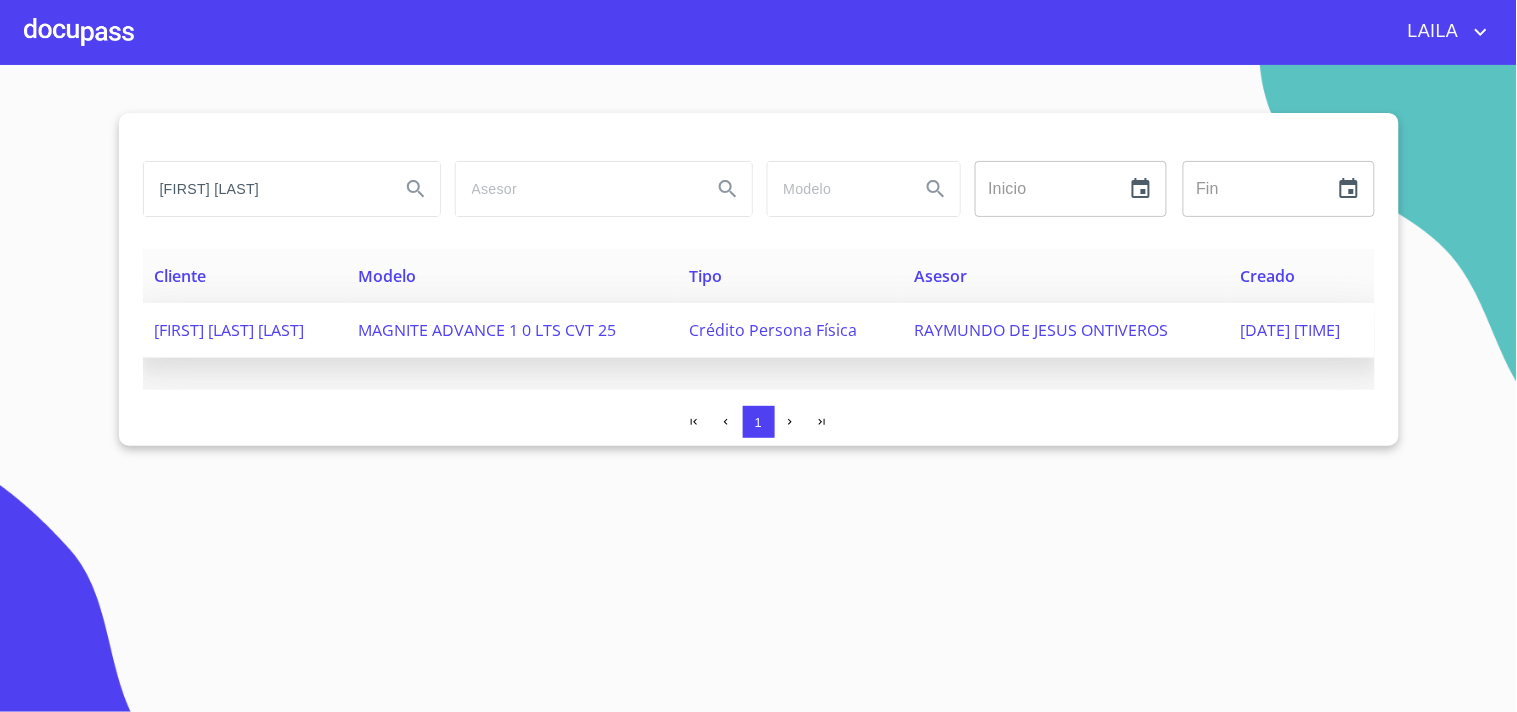 click on "[FIRST] [LAST] [LAST]" at bounding box center (230, 330) 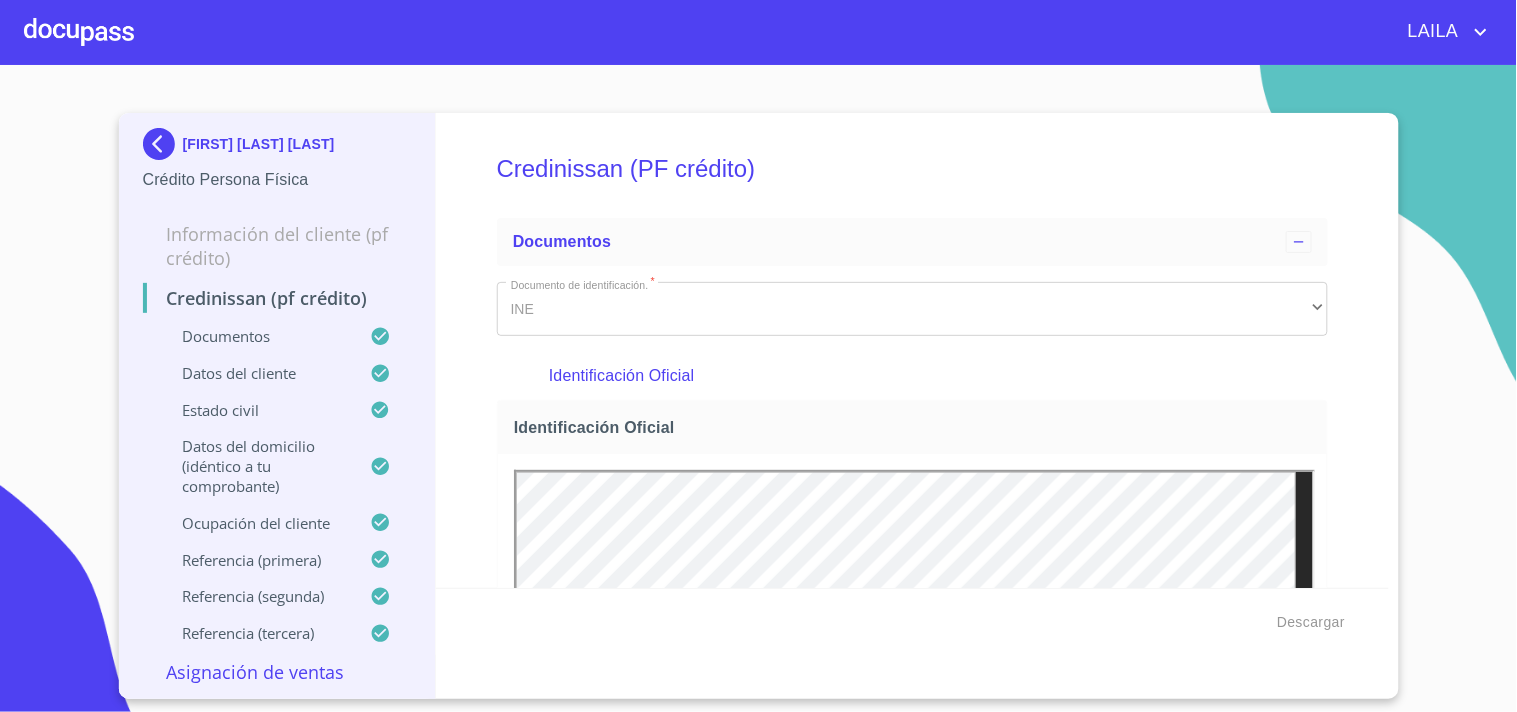 scroll, scrollTop: 0, scrollLeft: 0, axis: both 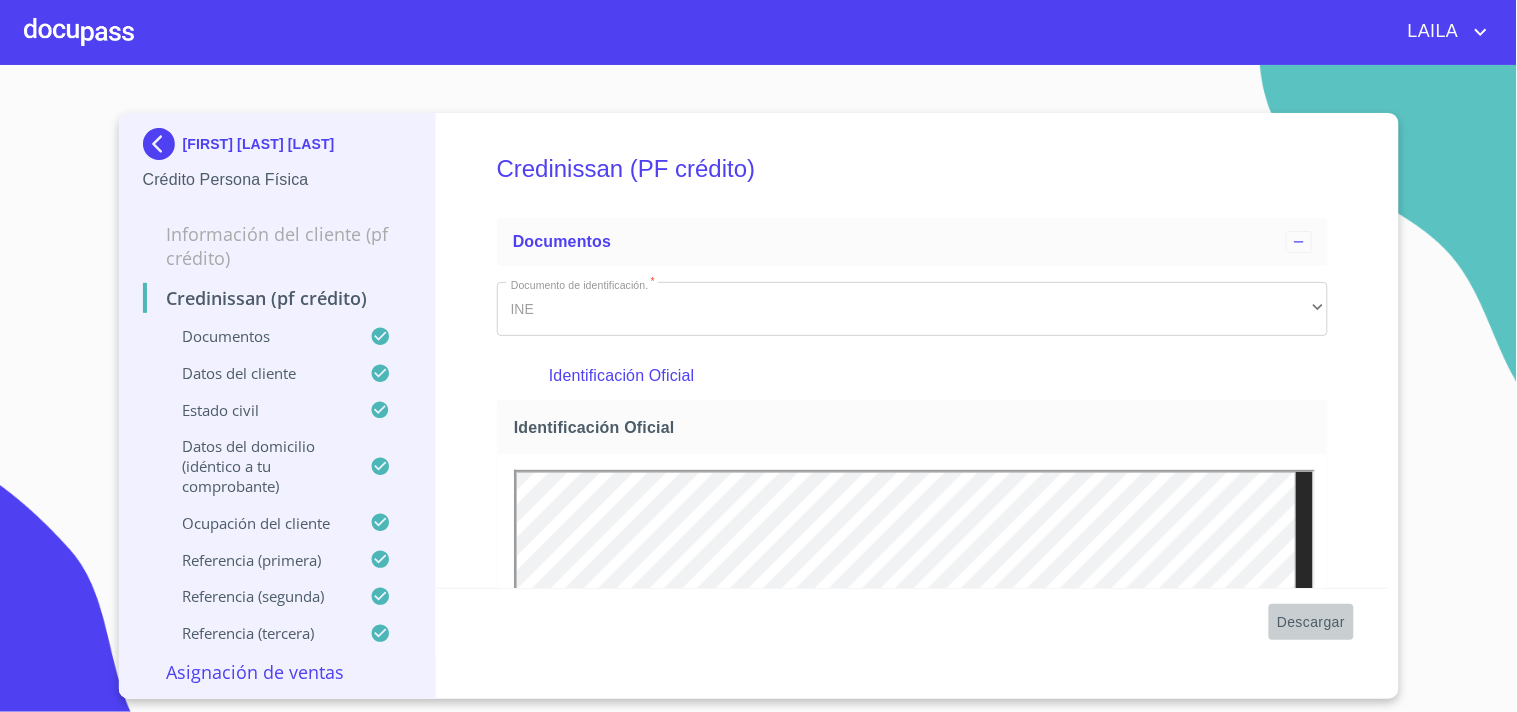 click on "Descargar" at bounding box center [1311, 622] 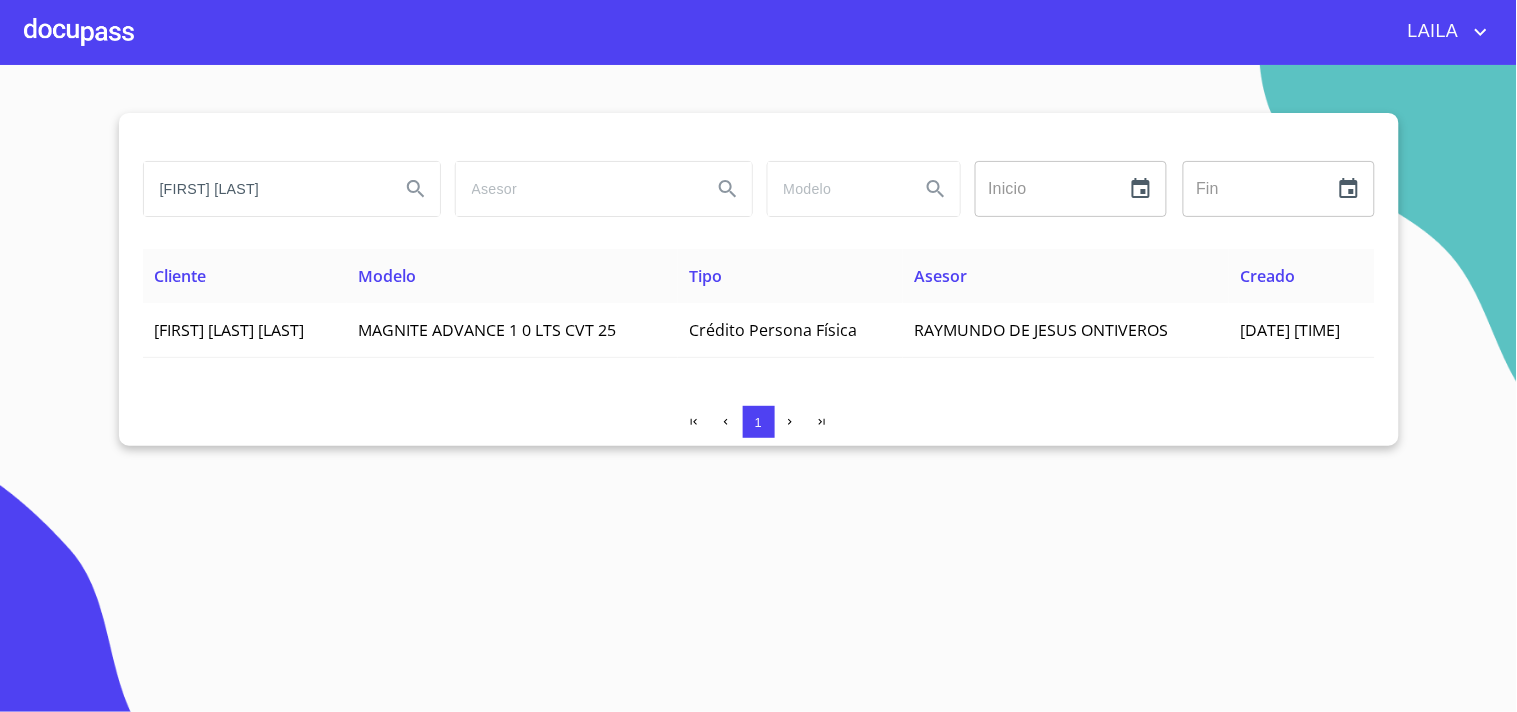 click on "[FIRST] [LAST]" at bounding box center (264, 189) 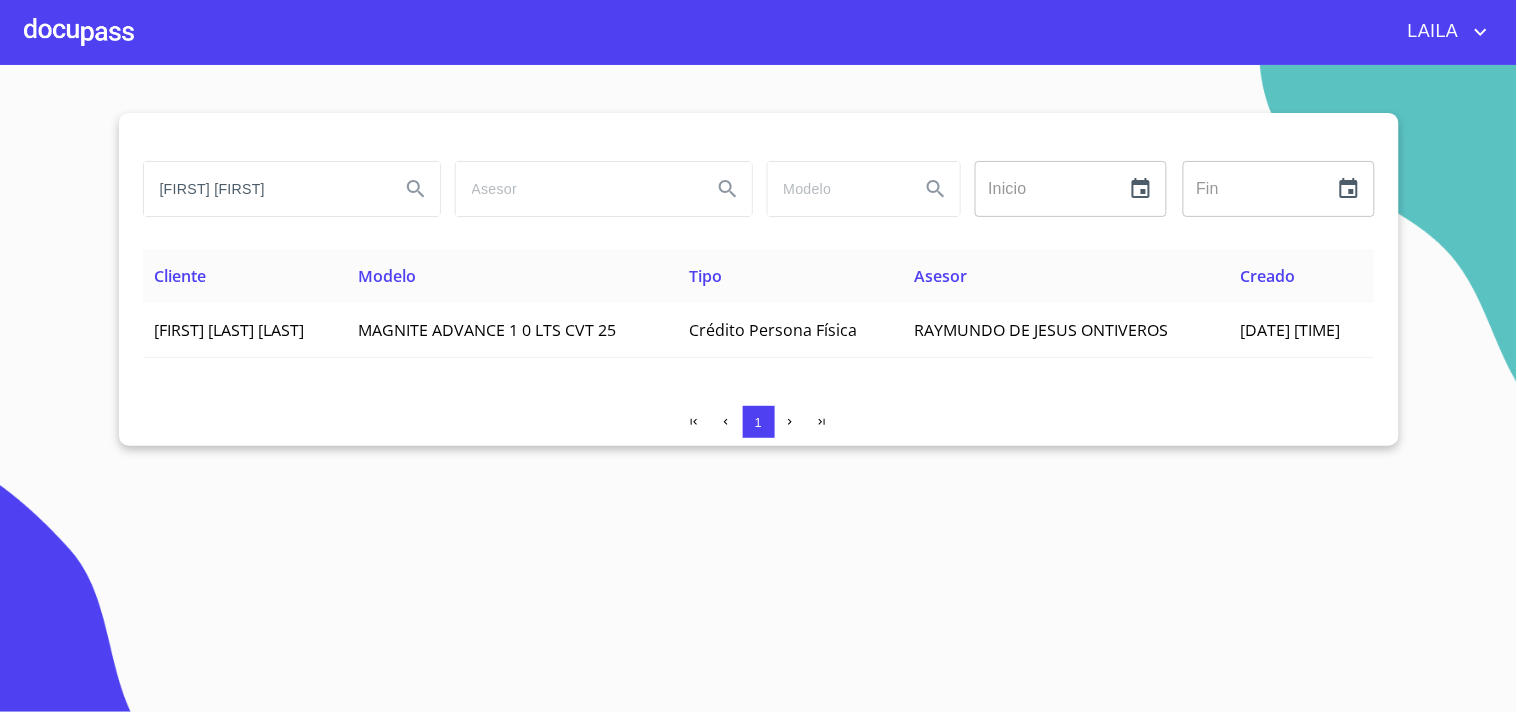 type on "[FIRST] [FIRST]" 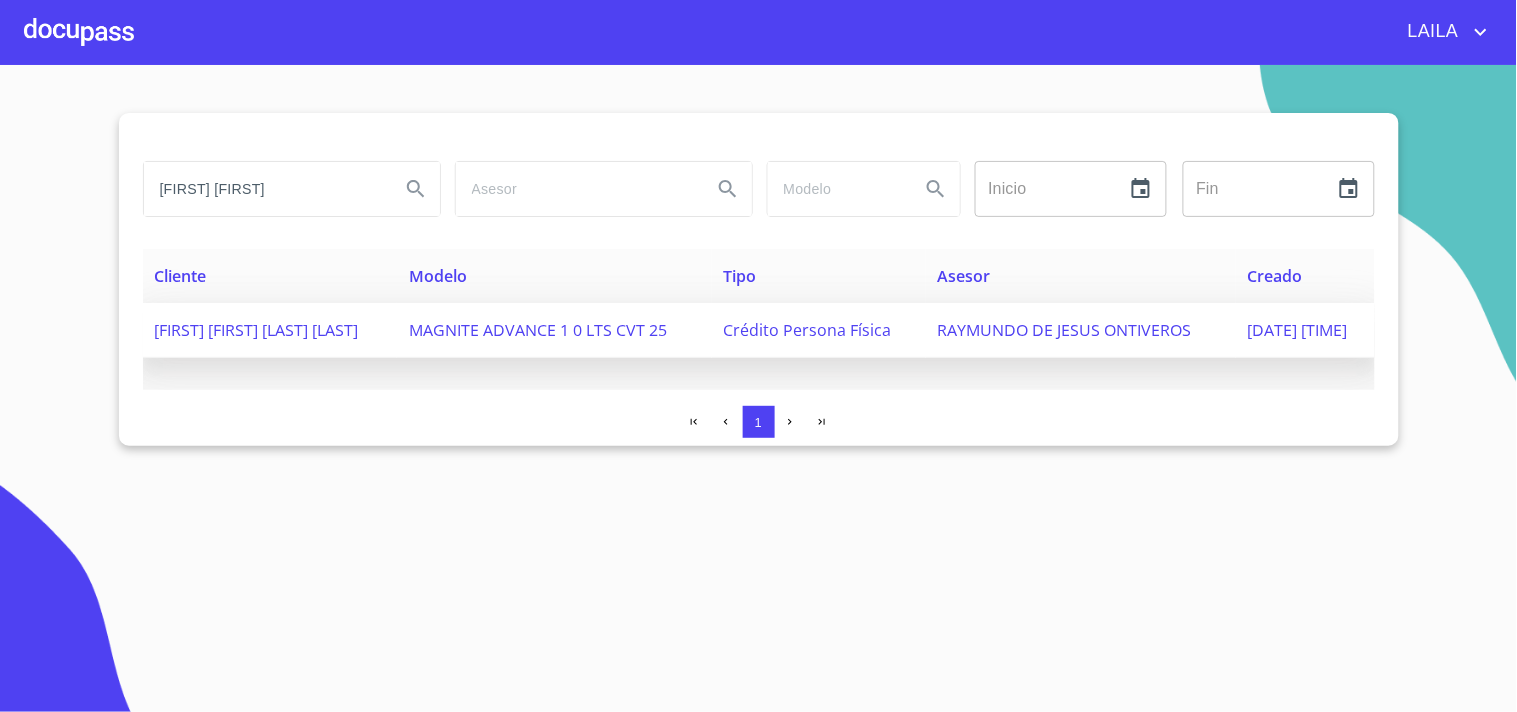 click on "[FIRST] [FIRST] [LAST] [LAST]" at bounding box center (257, 330) 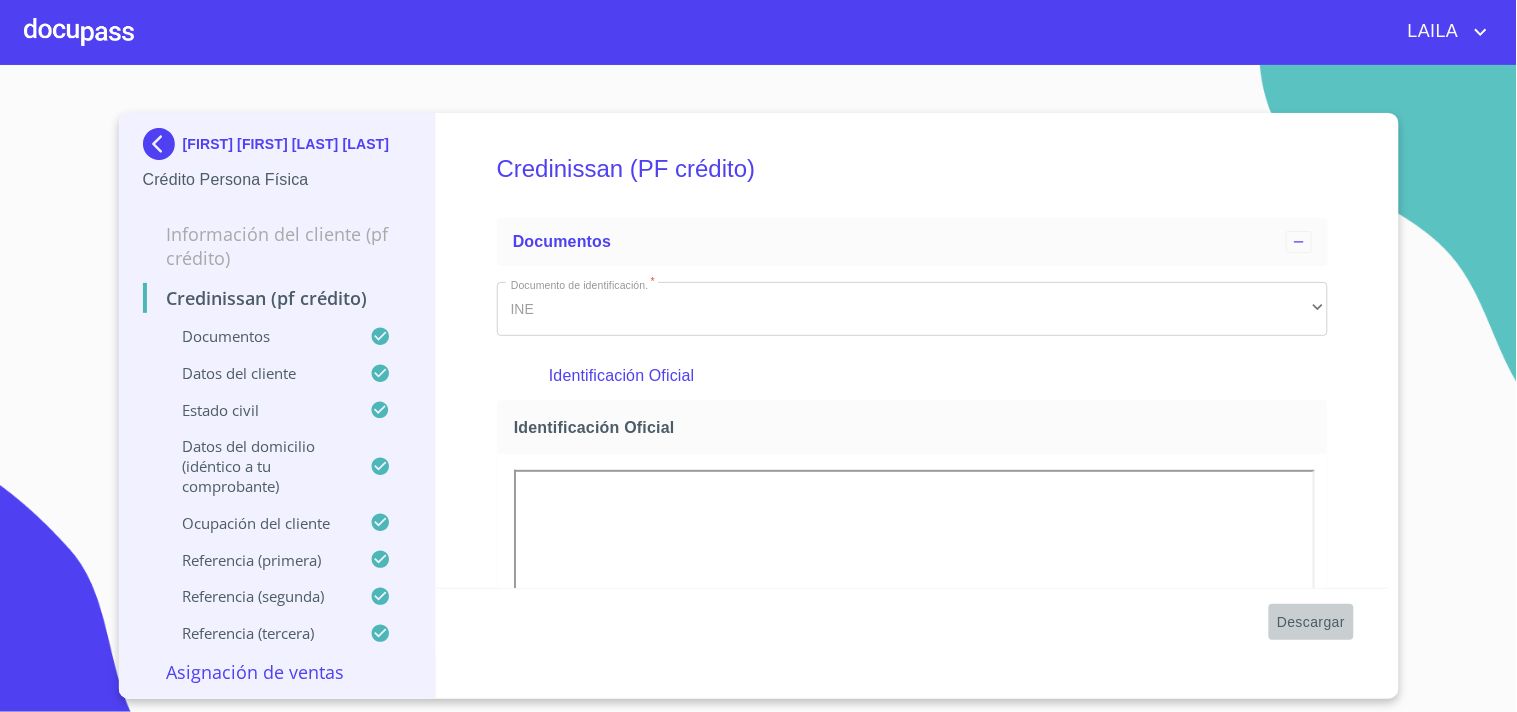 click on "Descargar" at bounding box center [1311, 622] 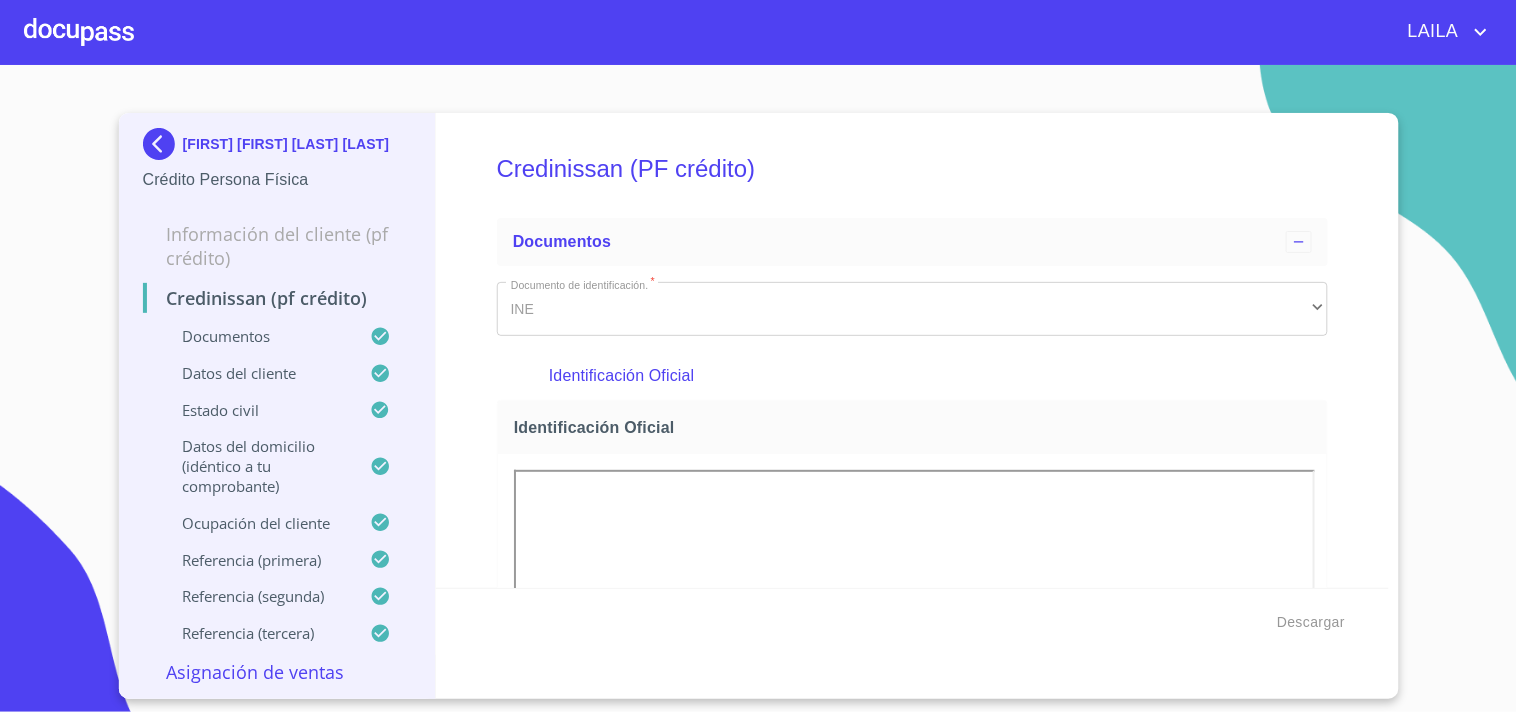type 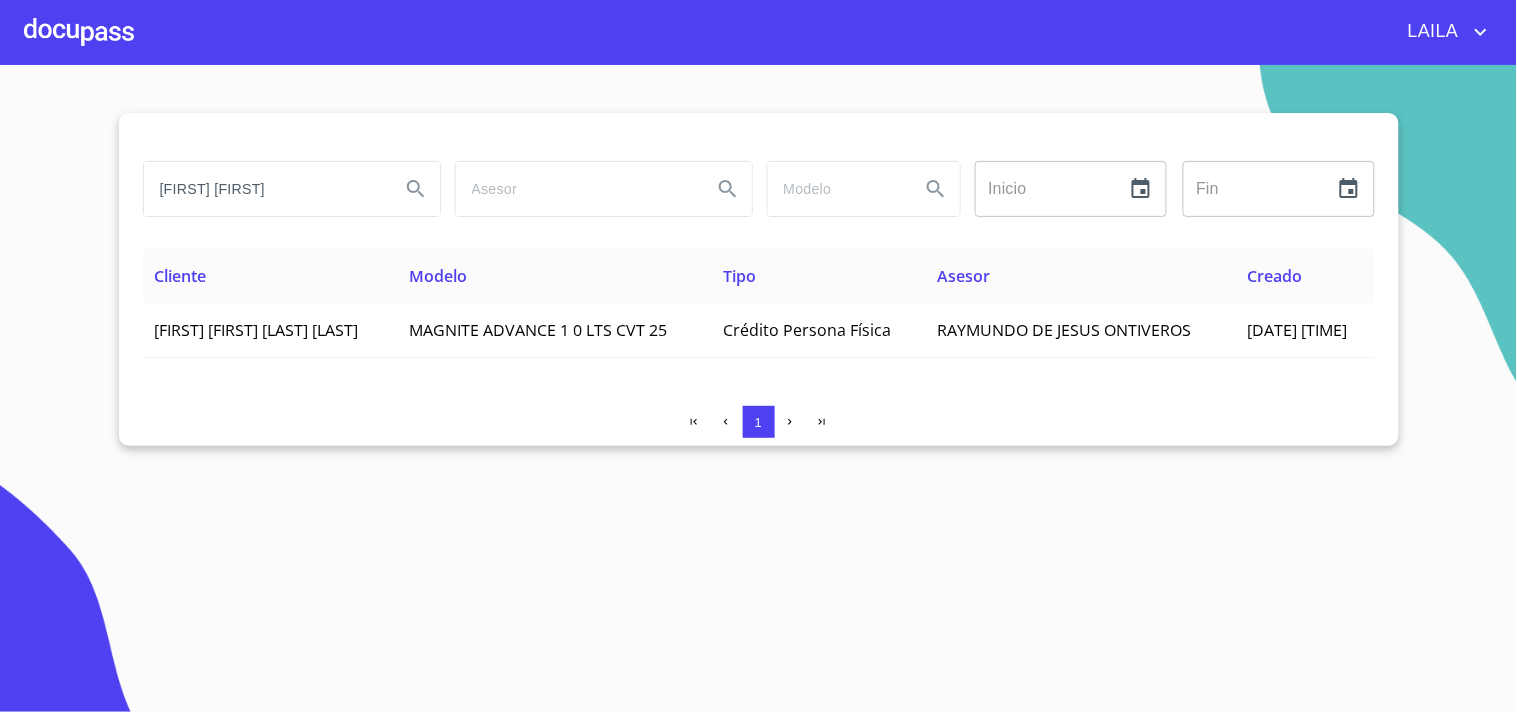 click on "[FIRST] [FIRST]" at bounding box center (264, 189) 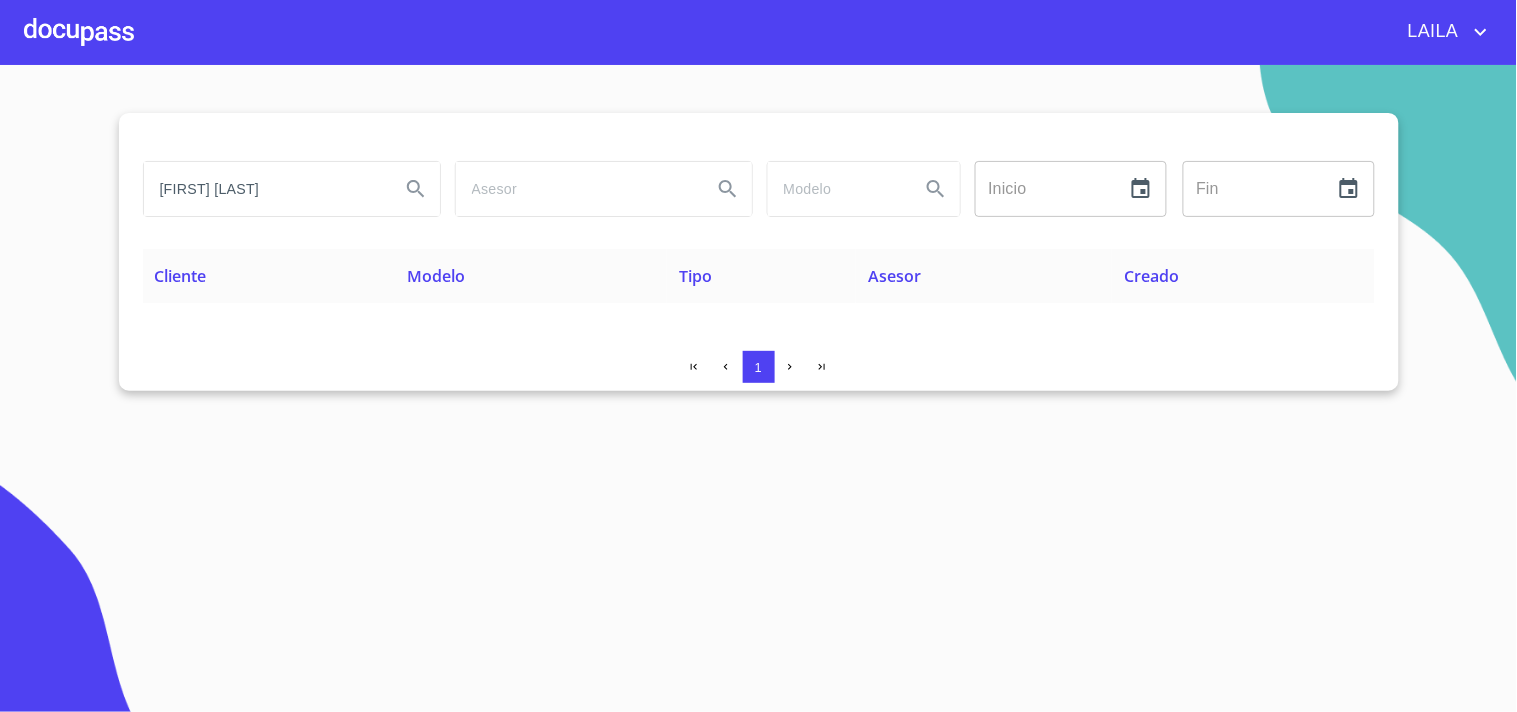 click on "[FIRST] [LAST]" at bounding box center [264, 189] 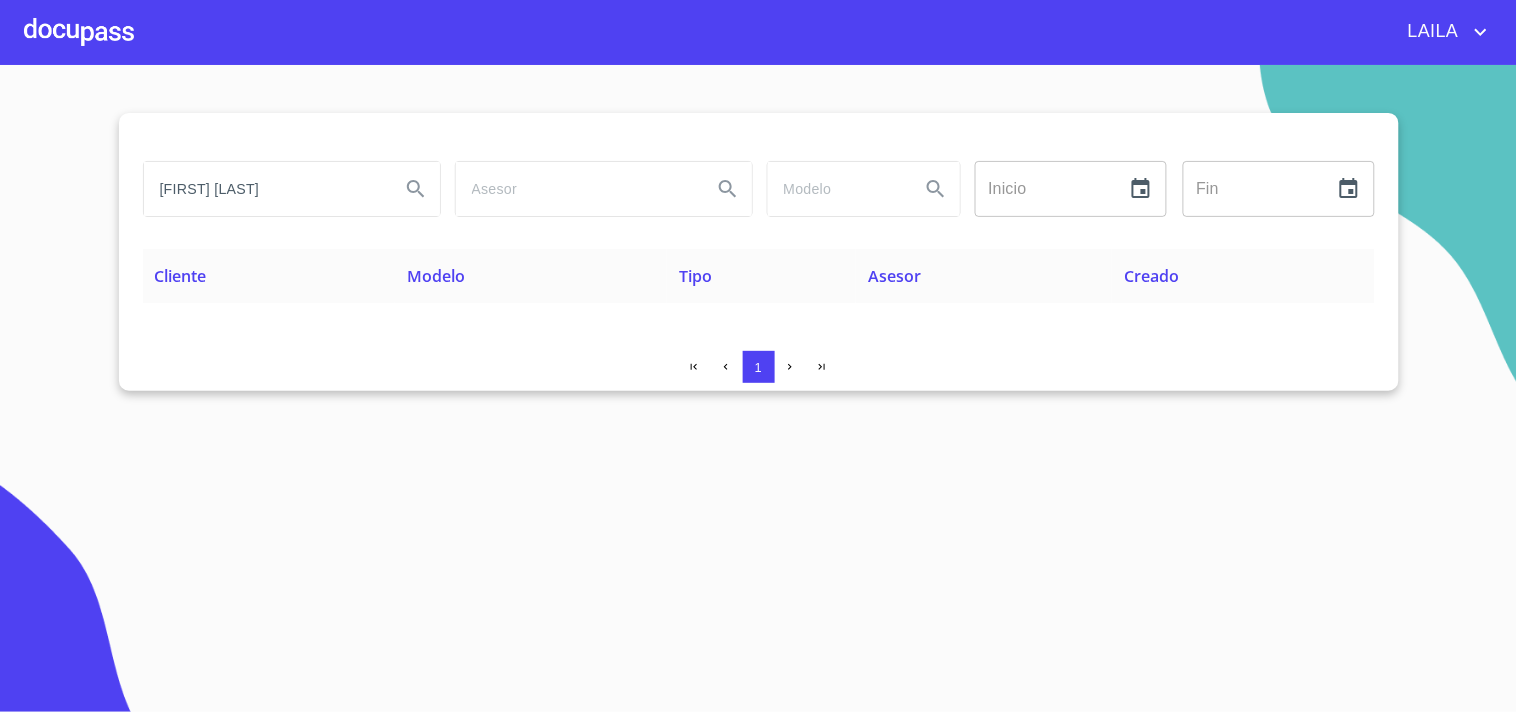 type on "[FIRST] [LAST]" 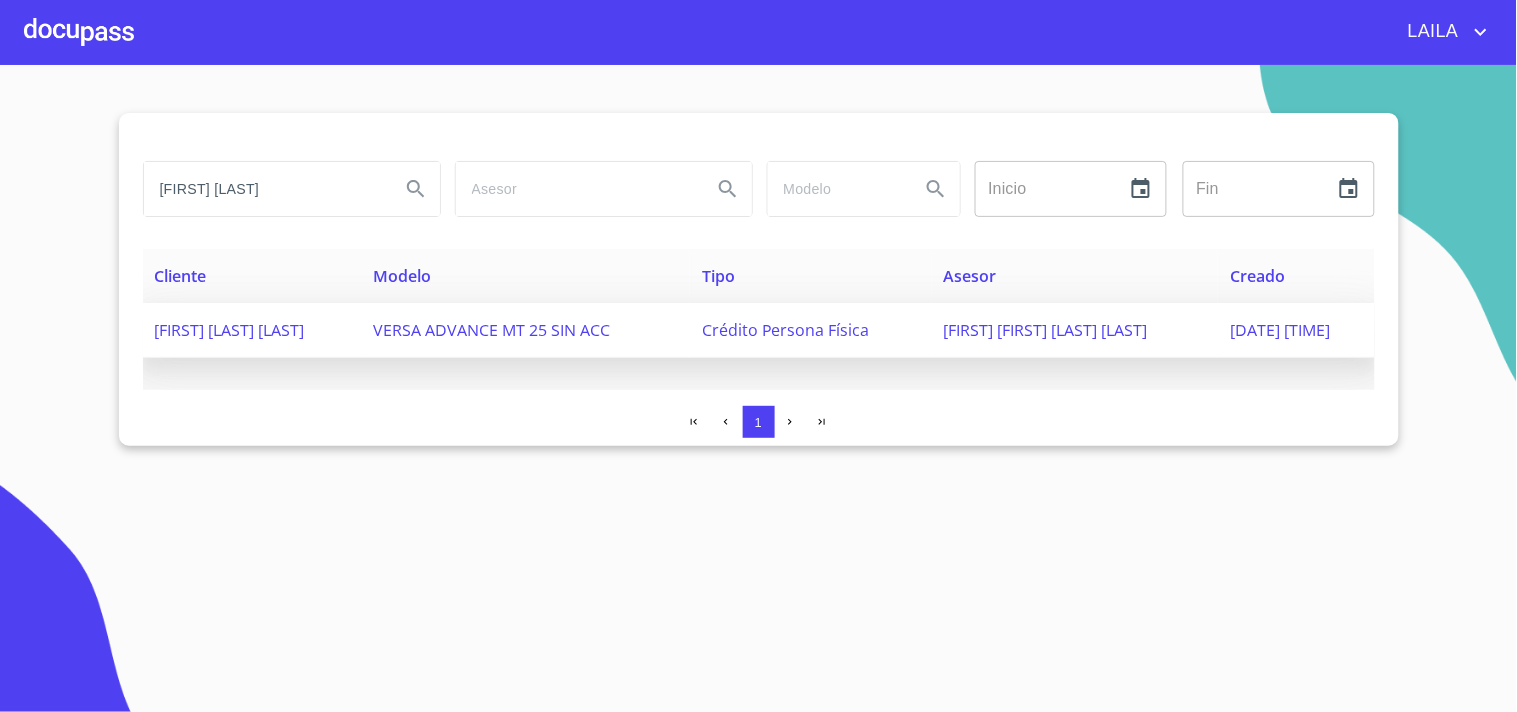 click on "[FIRST] [LAST] [LAST]" at bounding box center (252, 330) 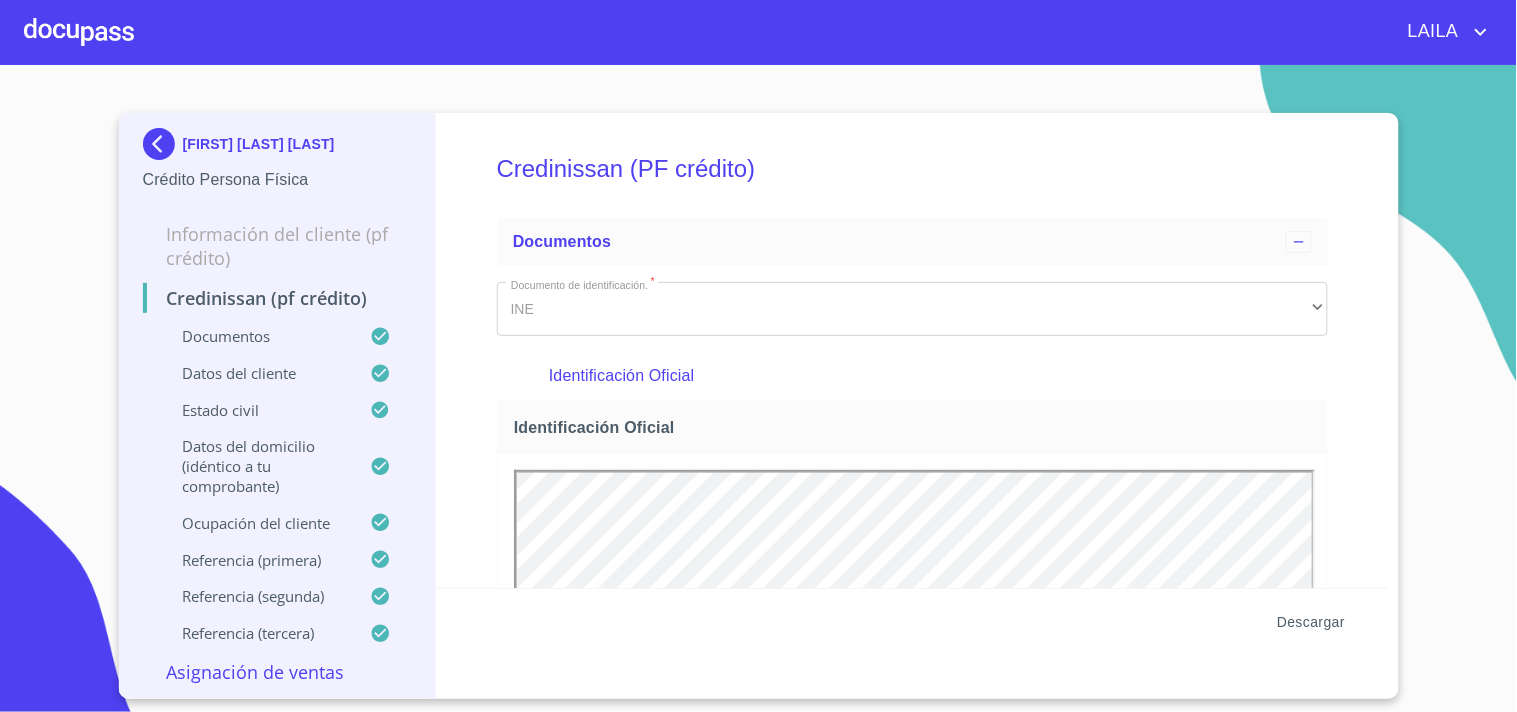 click on "Descargar" at bounding box center [1311, 622] 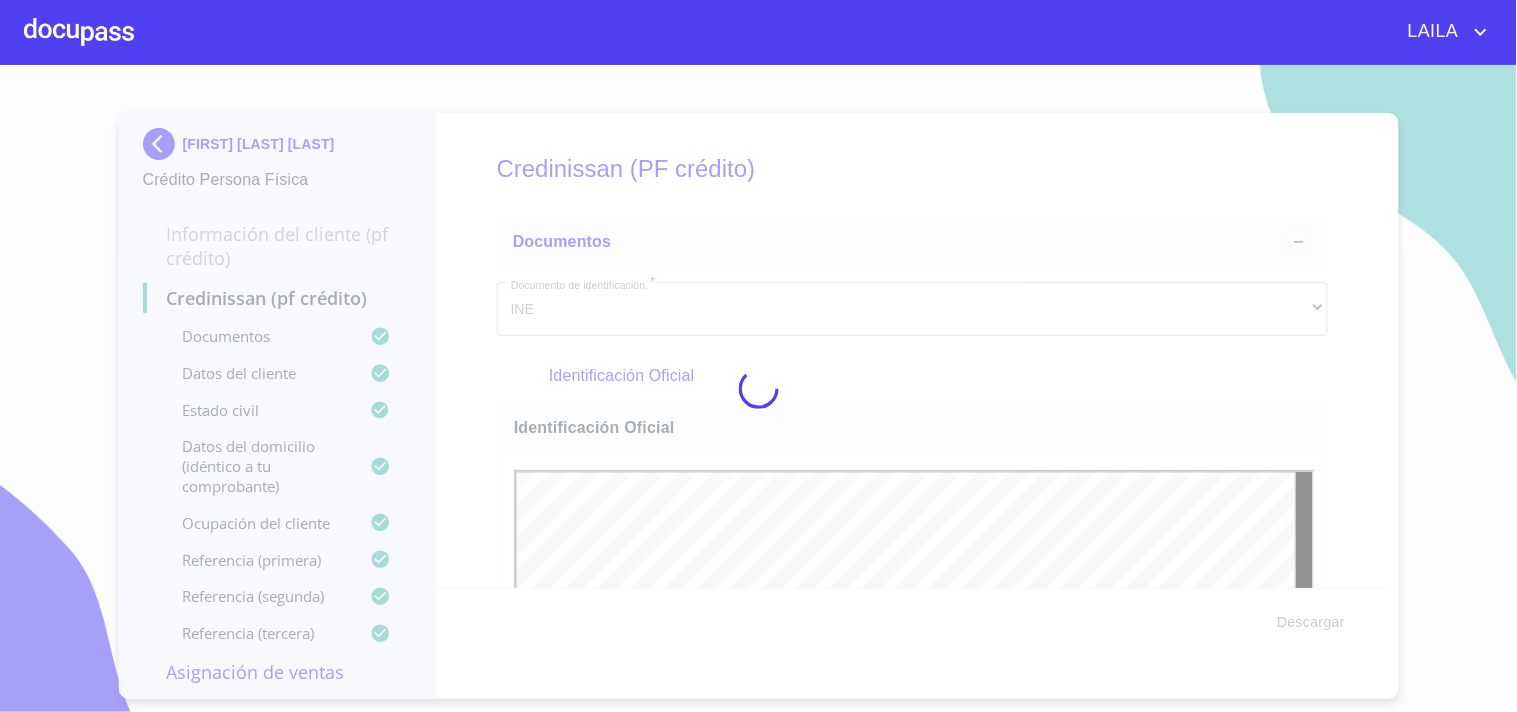 scroll, scrollTop: 0, scrollLeft: 0, axis: both 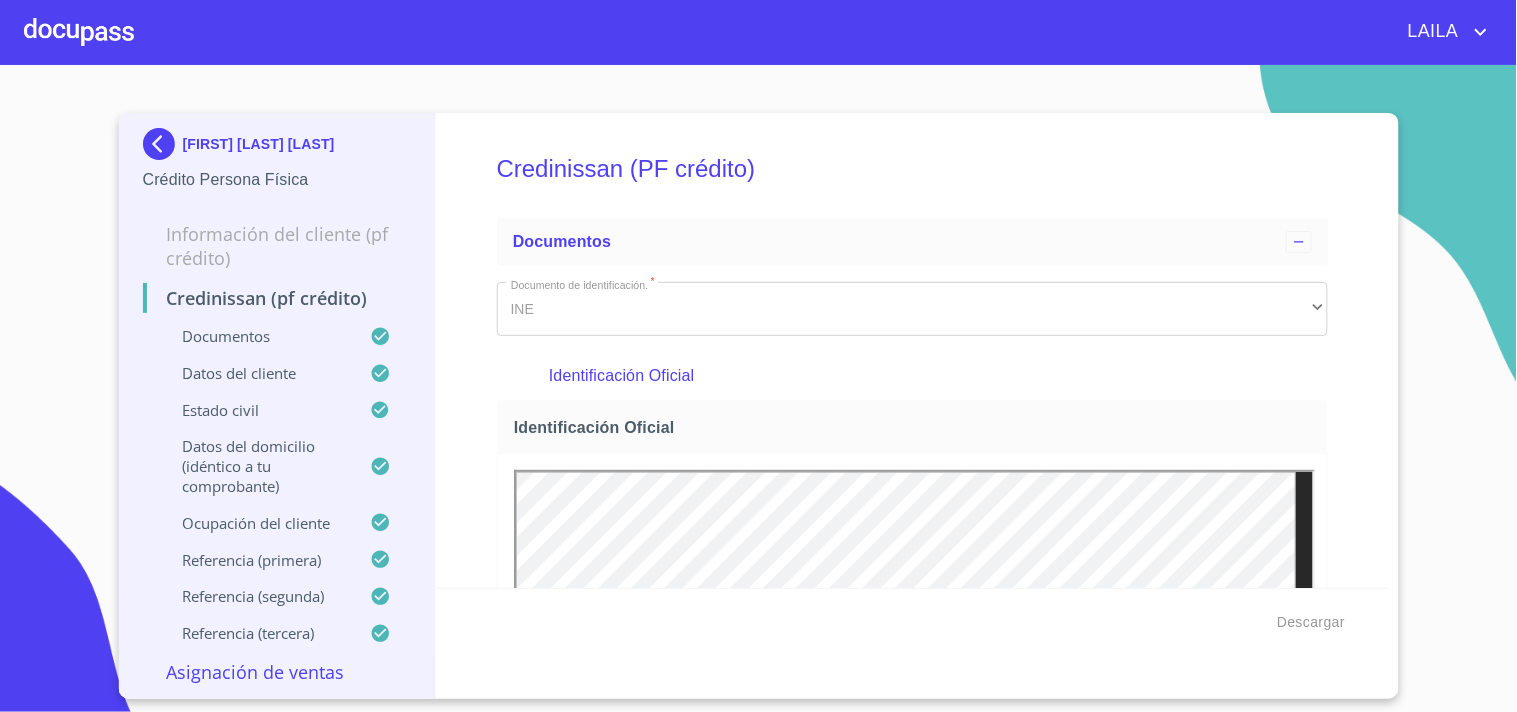 click at bounding box center (163, 144) 